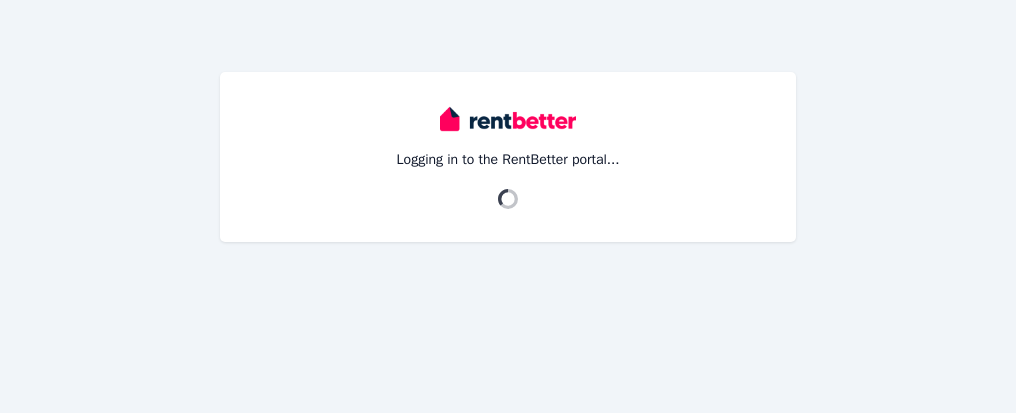 scroll, scrollTop: 0, scrollLeft: 0, axis: both 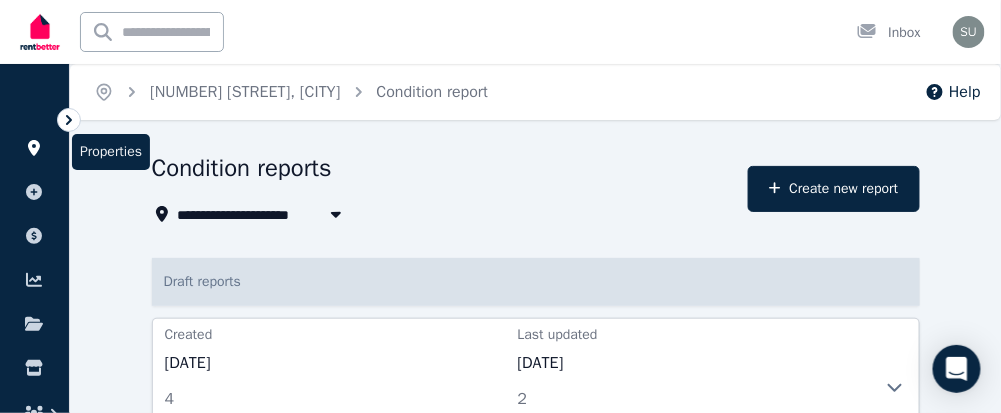 click 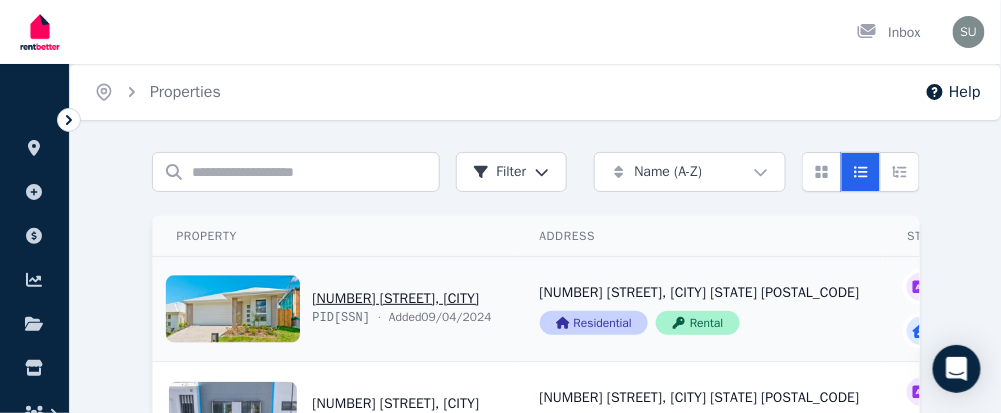 click on "View property details" at bounding box center (334, 309) 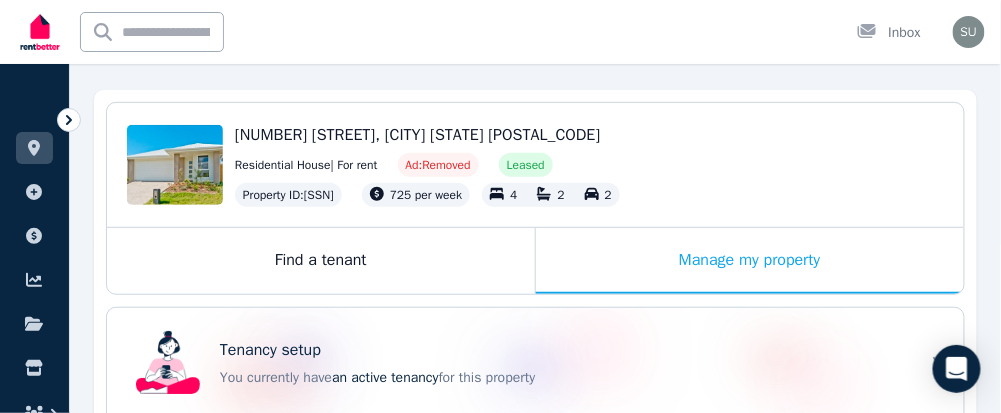 scroll, scrollTop: 183, scrollLeft: 0, axis: vertical 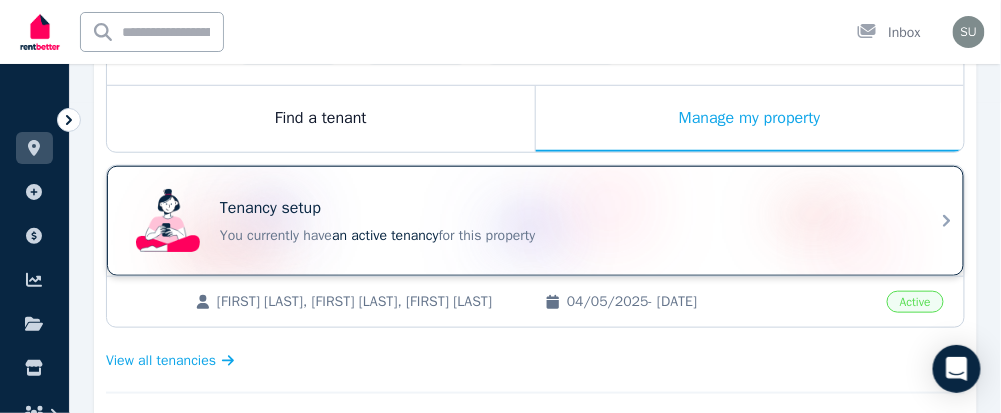 click on "Tenancy setup You currently have  an active tenancy  for this property" at bounding box center (517, 221) 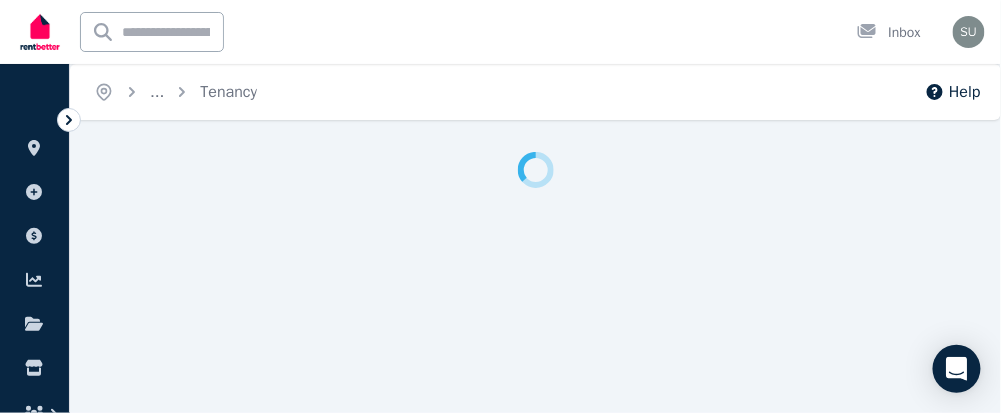 scroll, scrollTop: 0, scrollLeft: 0, axis: both 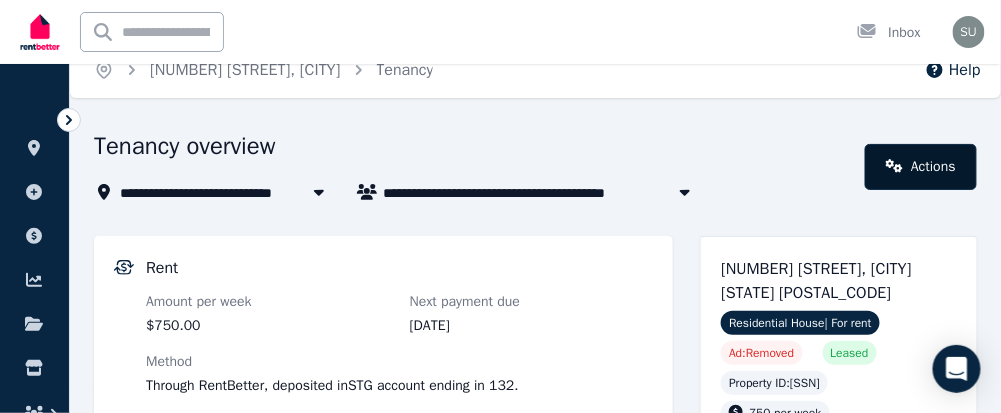 click on "Actions" at bounding box center (921, 167) 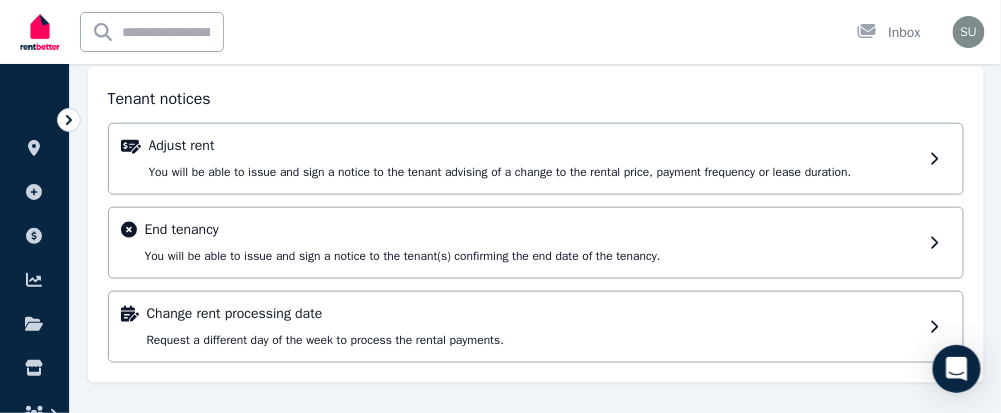 scroll, scrollTop: 0, scrollLeft: 0, axis: both 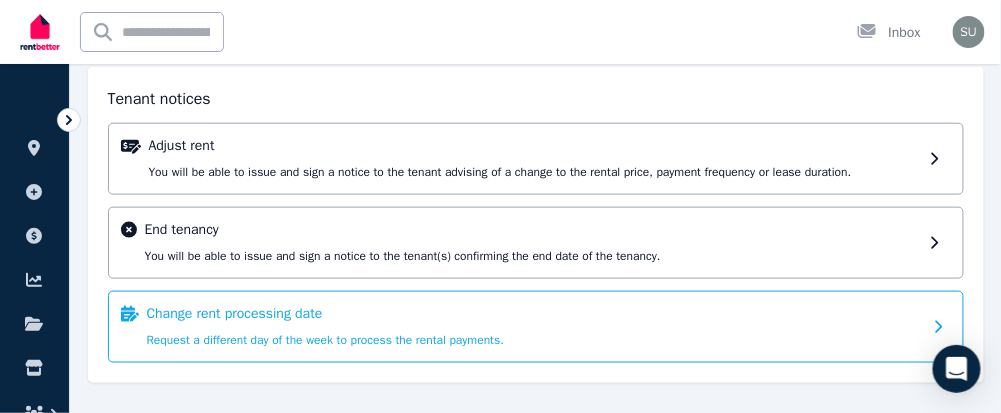 click on "Change rent processing date Request a different day of the week to process the rental payments." at bounding box center (534, 327) 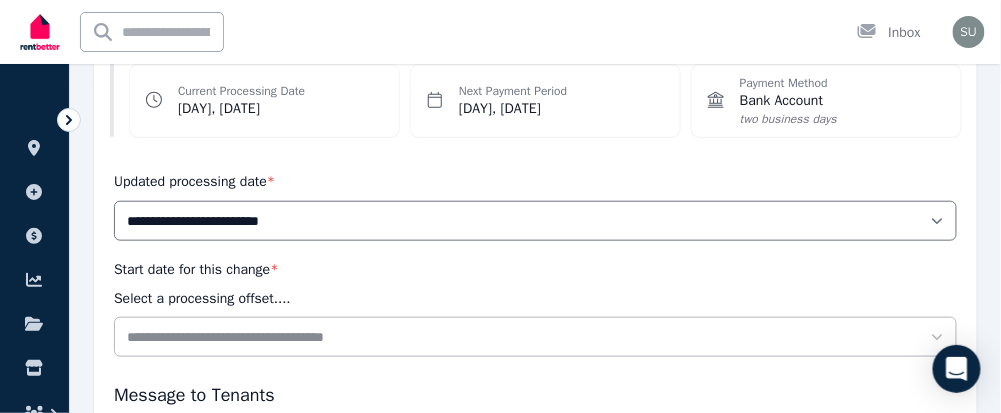 scroll, scrollTop: 330, scrollLeft: 0, axis: vertical 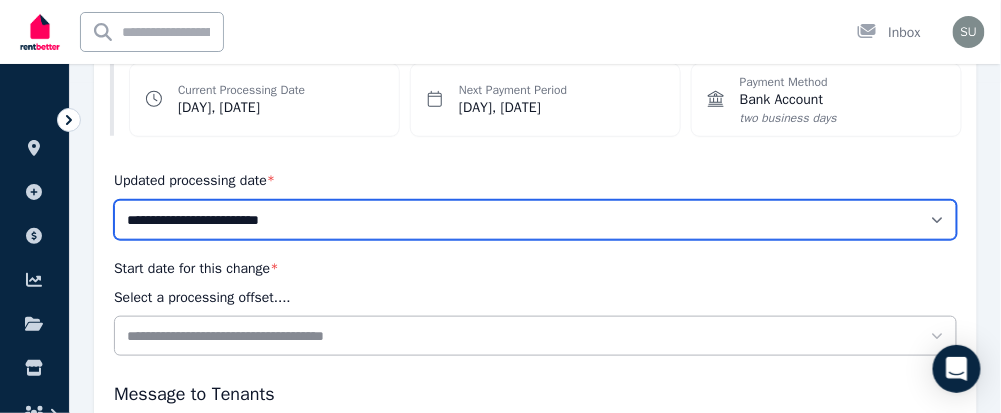 click on "**********" at bounding box center [535, 220] 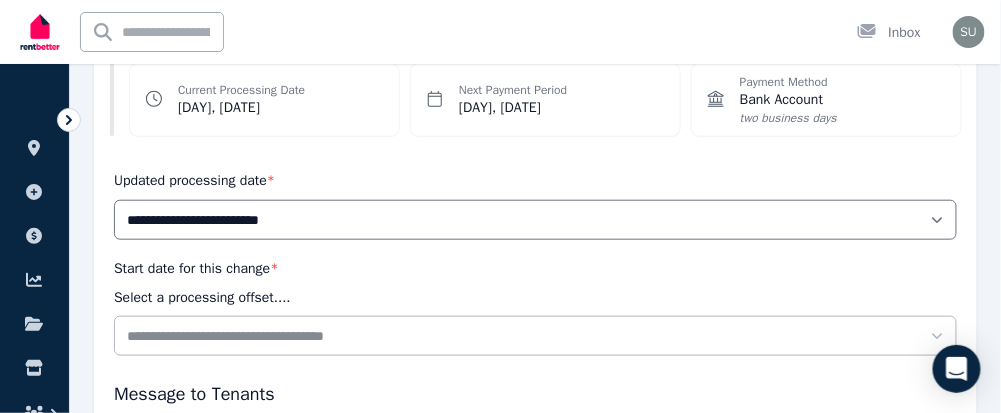 click on "Select a processing offset...." at bounding box center [535, 298] 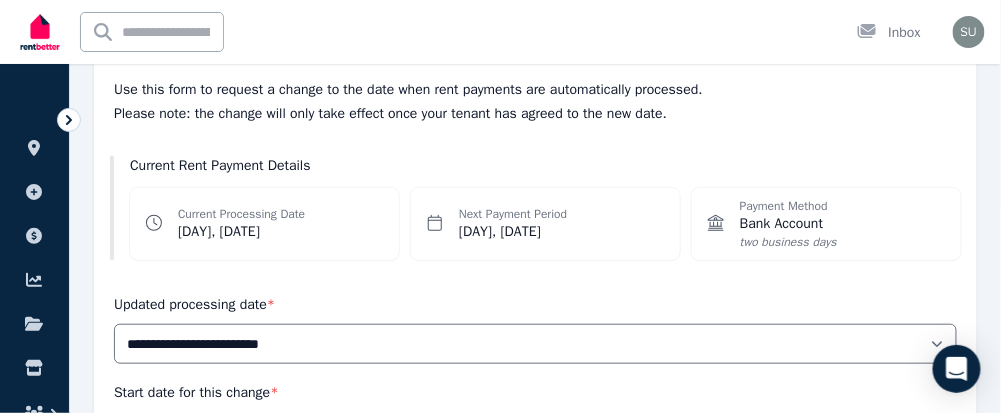 scroll, scrollTop: 112, scrollLeft: 0, axis: vertical 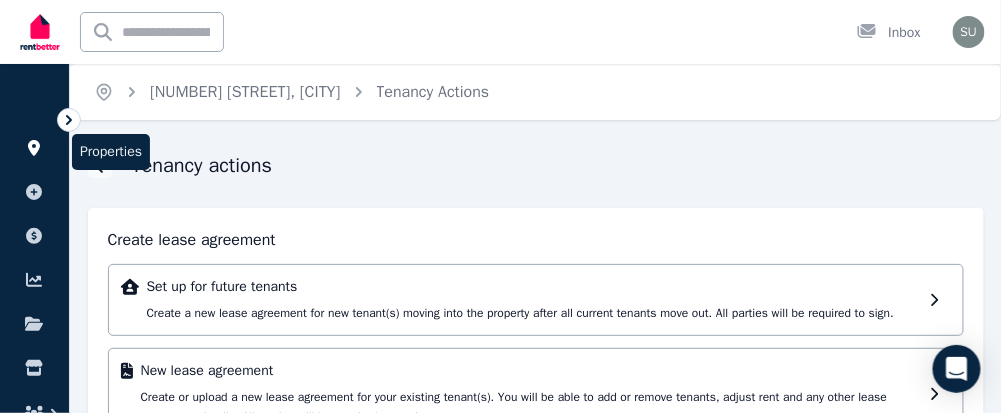 click 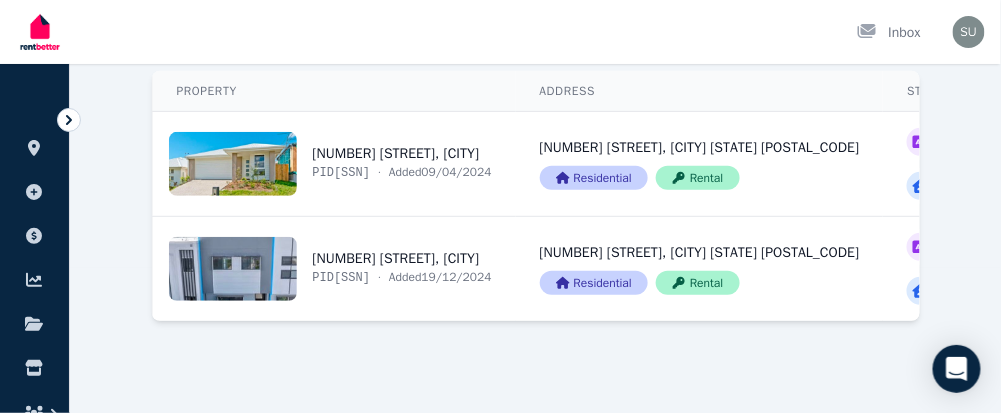 scroll, scrollTop: 0, scrollLeft: 0, axis: both 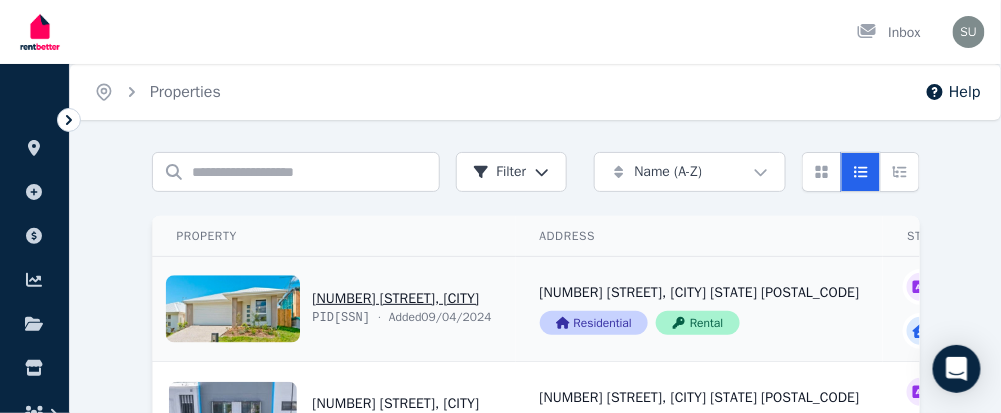 click on "View property details" at bounding box center (334, 309) 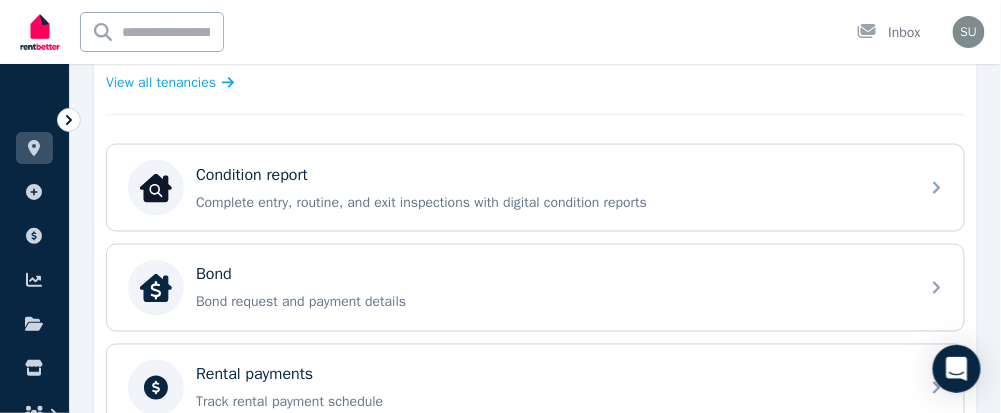 scroll, scrollTop: 701, scrollLeft: 0, axis: vertical 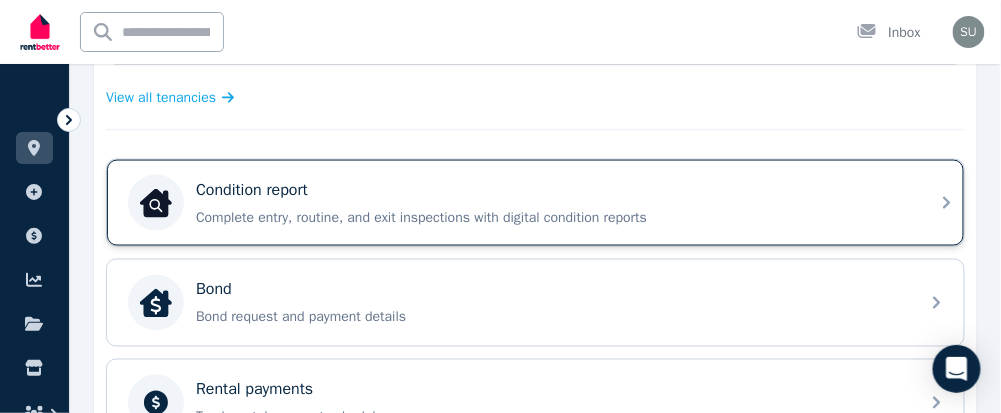 click on "Condition report Complete entry, routine, and exit inspections with digital condition reports" at bounding box center [551, 203] 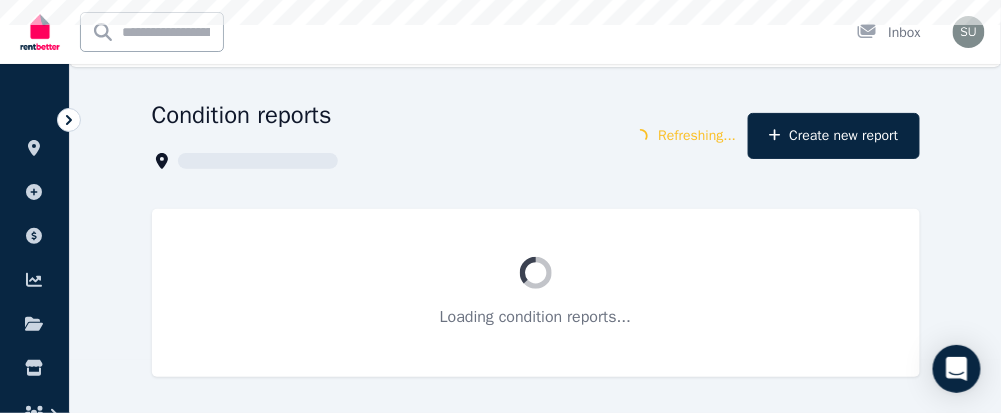 scroll, scrollTop: 0, scrollLeft: 0, axis: both 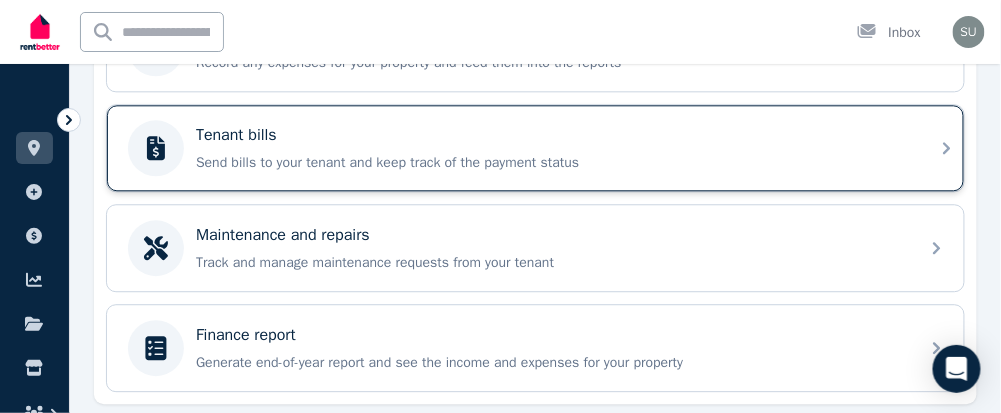 click on "Tenant bills" at bounding box center (551, 135) 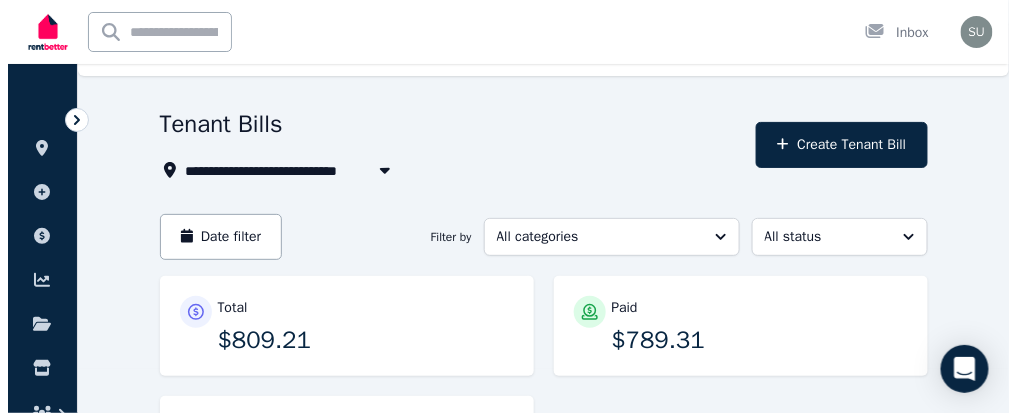 scroll, scrollTop: 0, scrollLeft: 0, axis: both 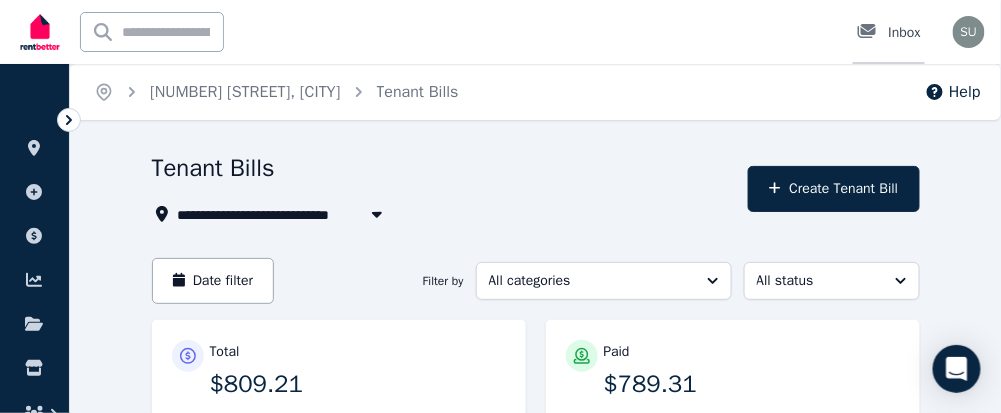 click on "Inbox" at bounding box center (889, 32) 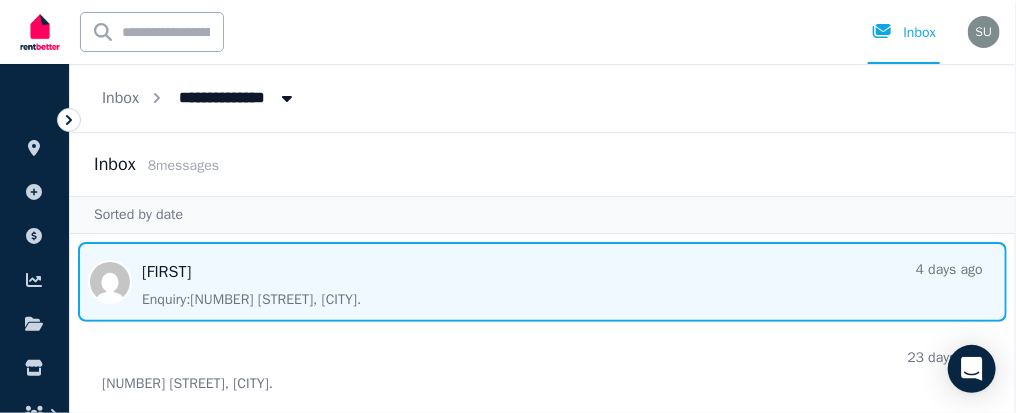 click at bounding box center [542, 282] 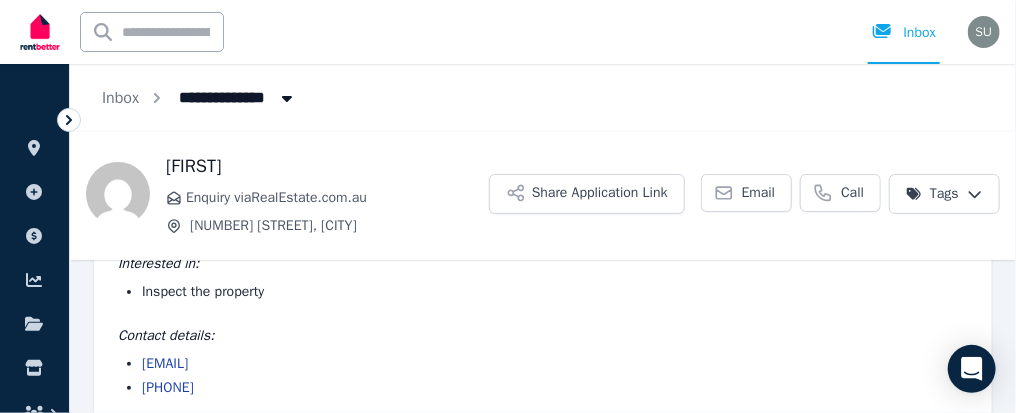 scroll, scrollTop: 183, scrollLeft: 0, axis: vertical 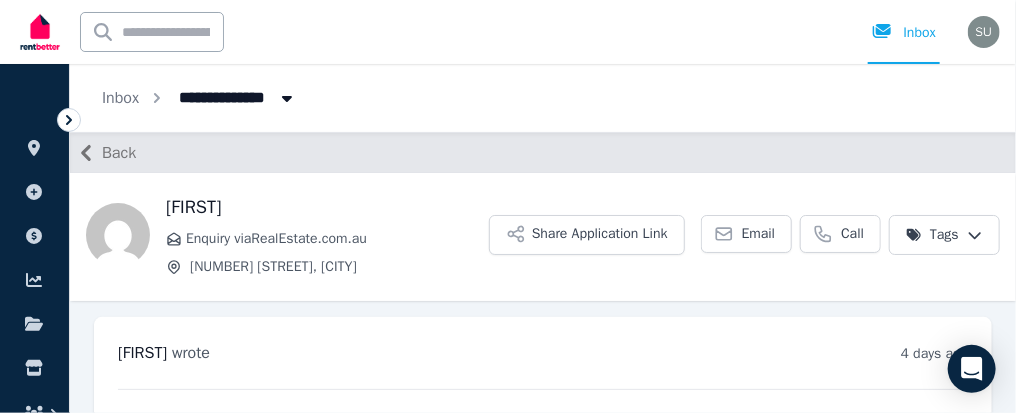 click 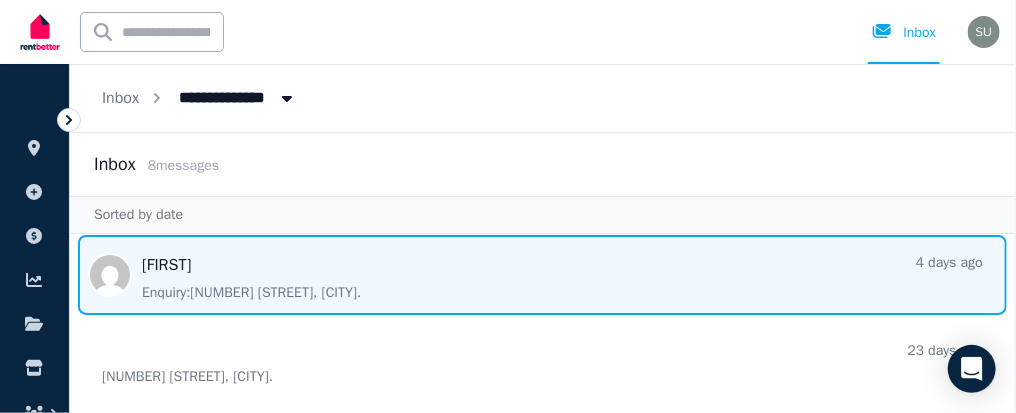 scroll, scrollTop: 69, scrollLeft: 0, axis: vertical 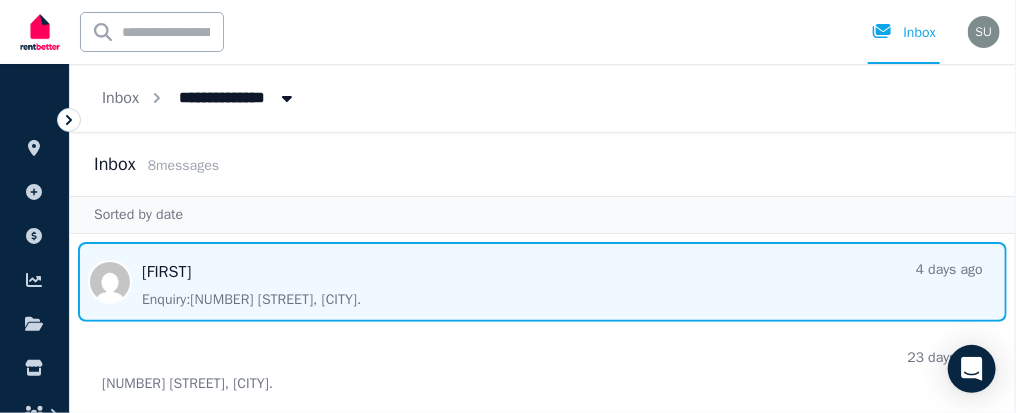 click at bounding box center [542, 282] 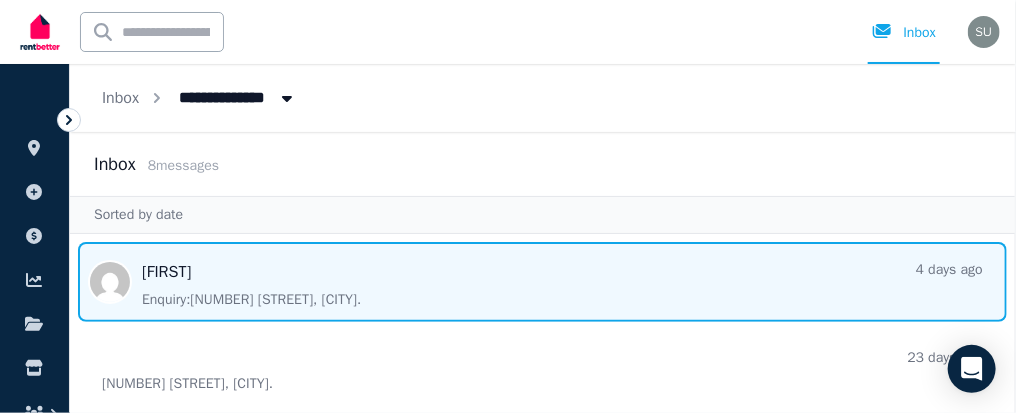 click at bounding box center (542, 282) 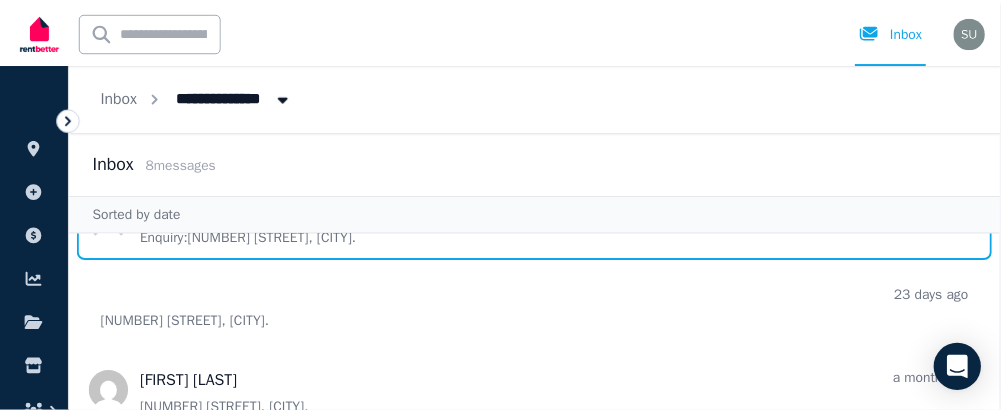 scroll, scrollTop: 0, scrollLeft: 0, axis: both 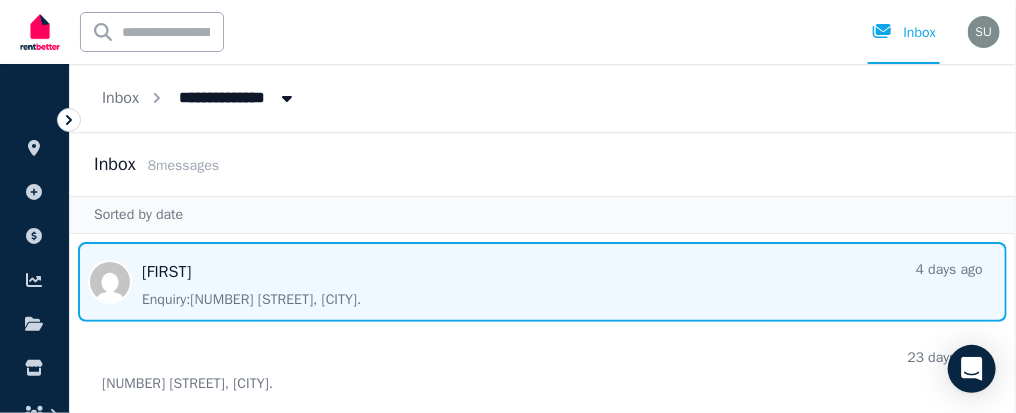 click at bounding box center [542, 282] 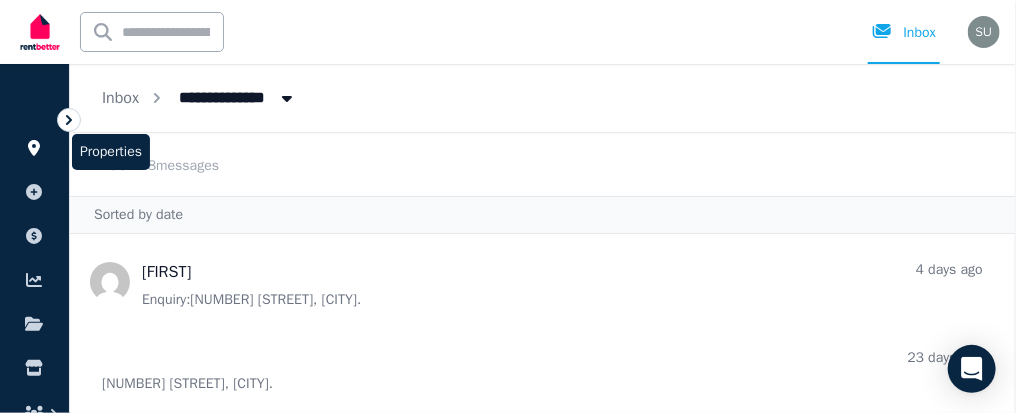 click 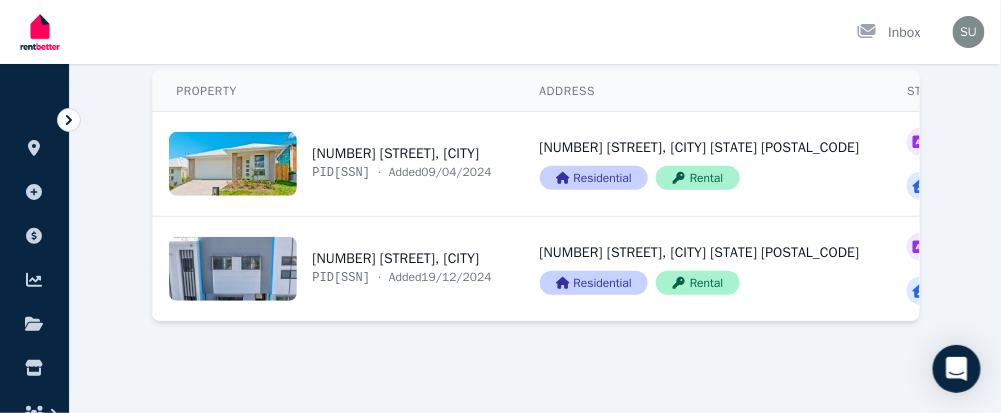 scroll, scrollTop: 238, scrollLeft: 0, axis: vertical 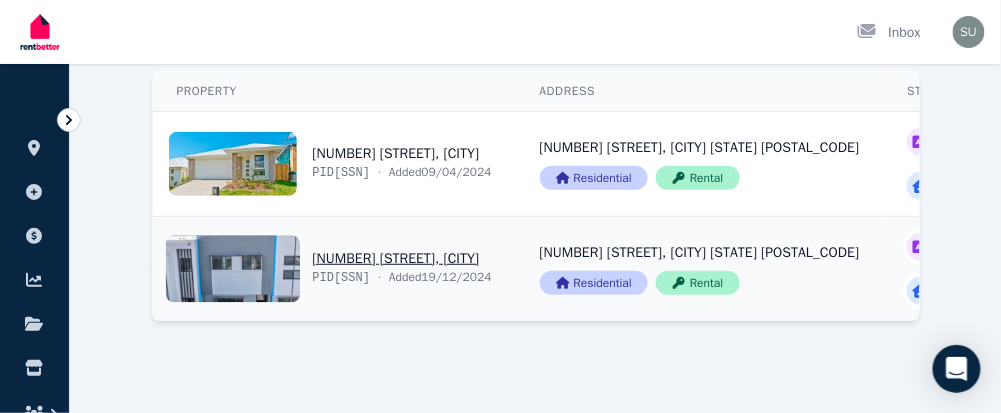 click on "View property details" at bounding box center [334, 269] 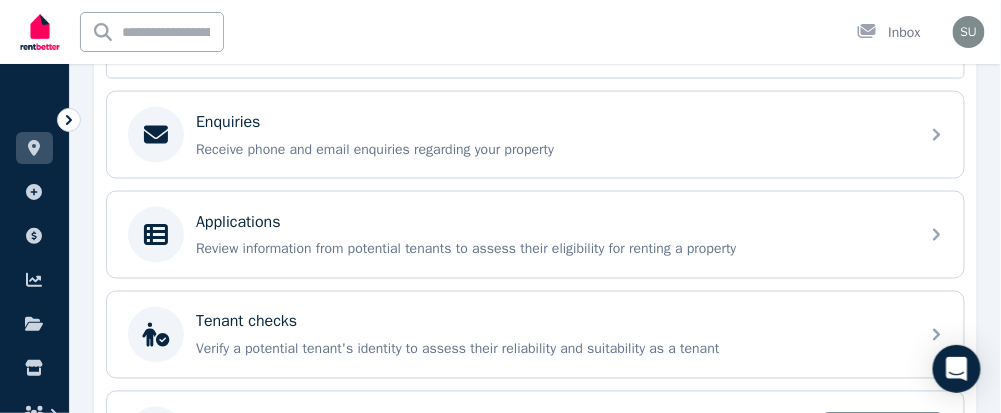 scroll, scrollTop: 627, scrollLeft: 0, axis: vertical 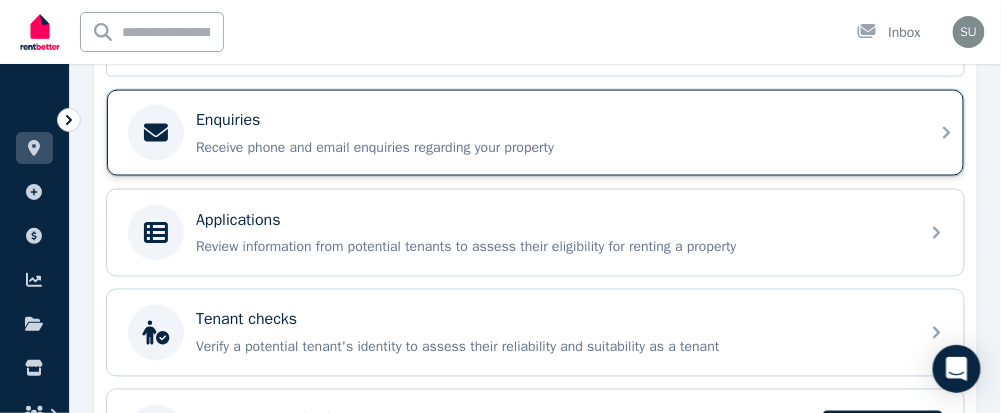 click on "Enquiries Receive phone and email enquiries regarding your property" at bounding box center (551, 133) 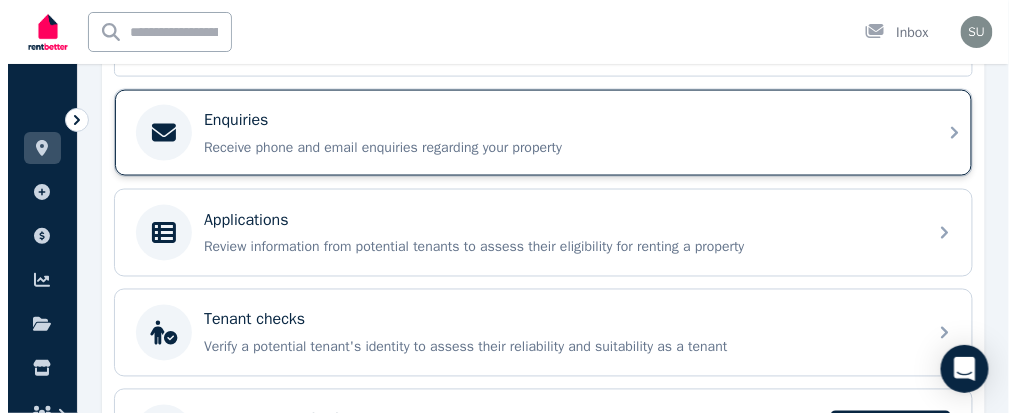 scroll, scrollTop: 0, scrollLeft: 0, axis: both 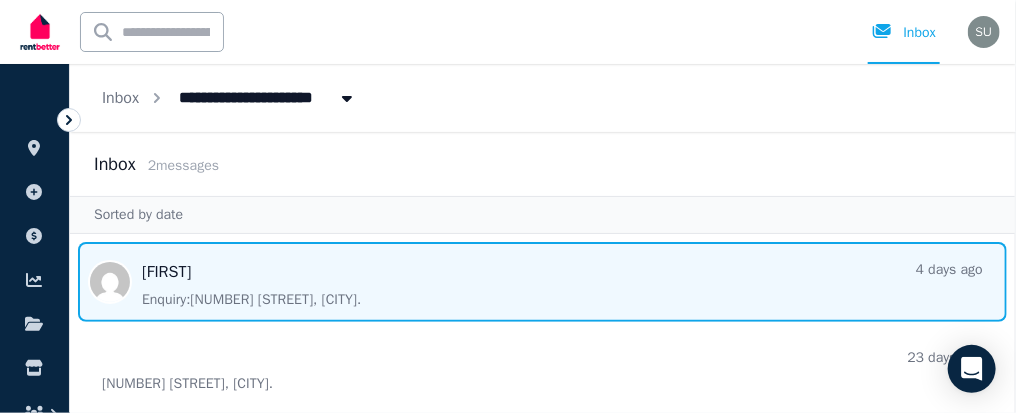 click at bounding box center (542, 282) 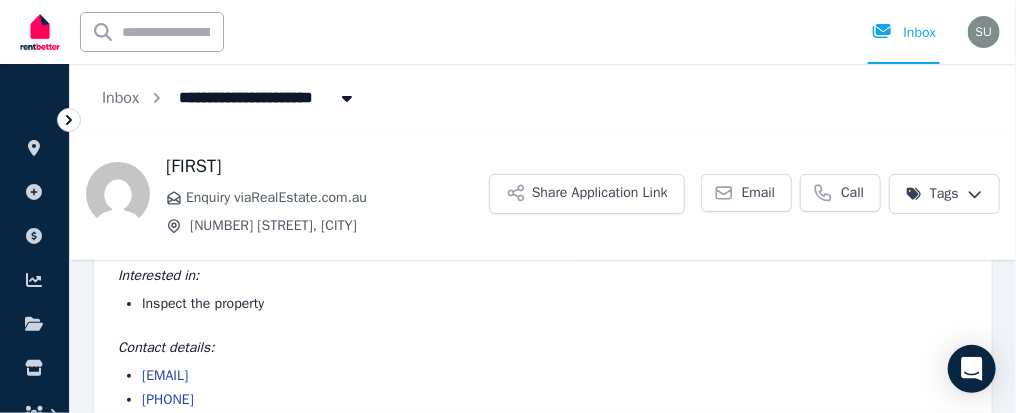 scroll, scrollTop: 183, scrollLeft: 0, axis: vertical 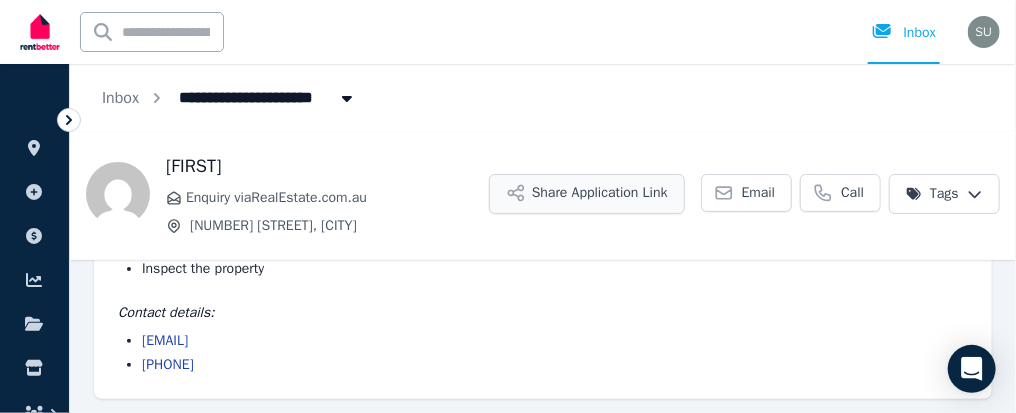 drag, startPoint x: 558, startPoint y: 198, endPoint x: 535, endPoint y: 197, distance: 23.021729 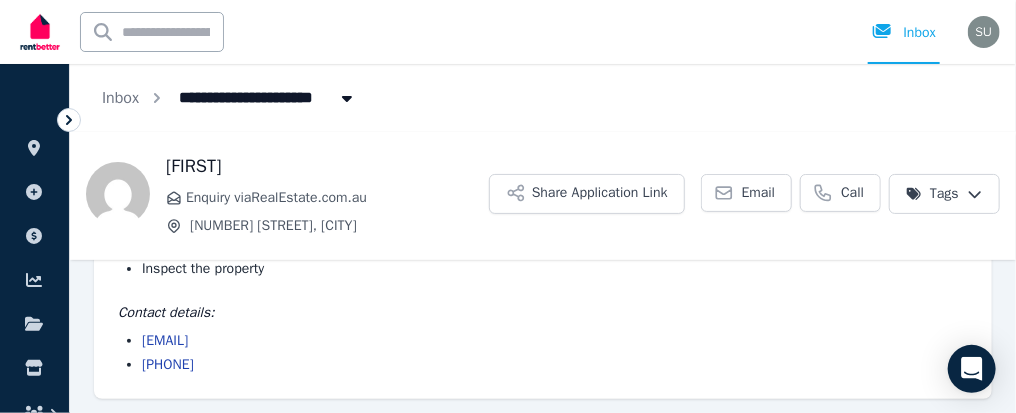 drag, startPoint x: 535, startPoint y: 197, endPoint x: 447, endPoint y: 116, distance: 119.60351 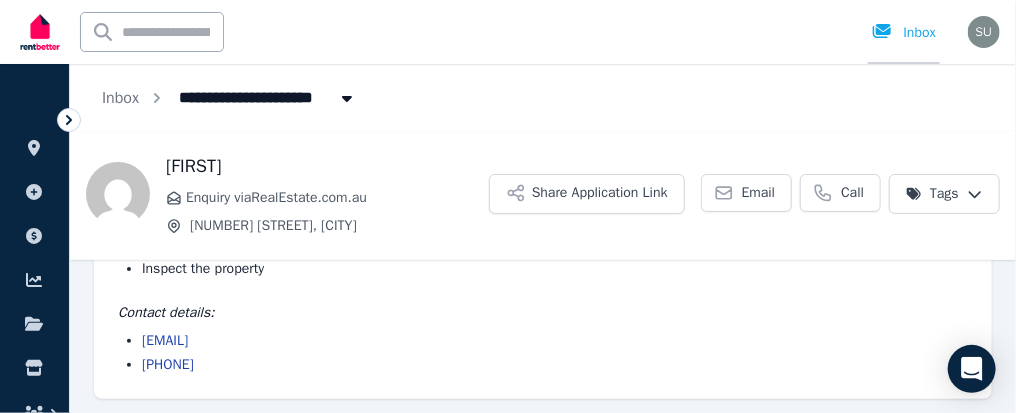 click on "Inbox" at bounding box center (904, 33) 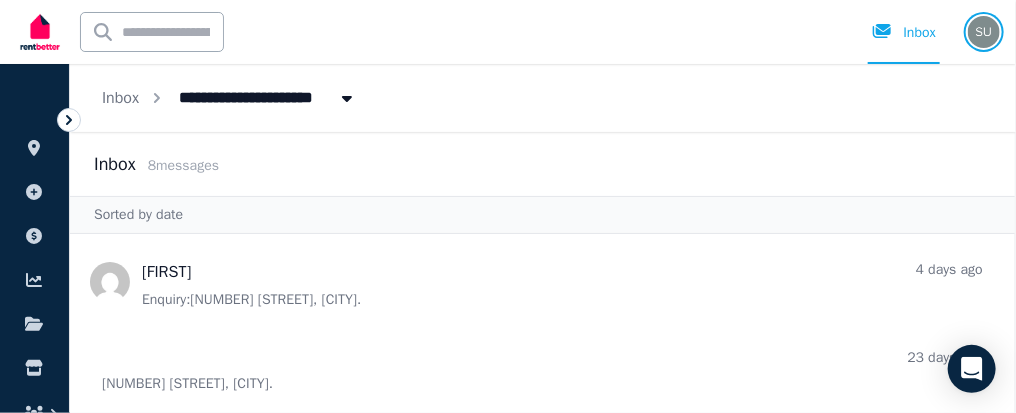 click at bounding box center [984, 32] 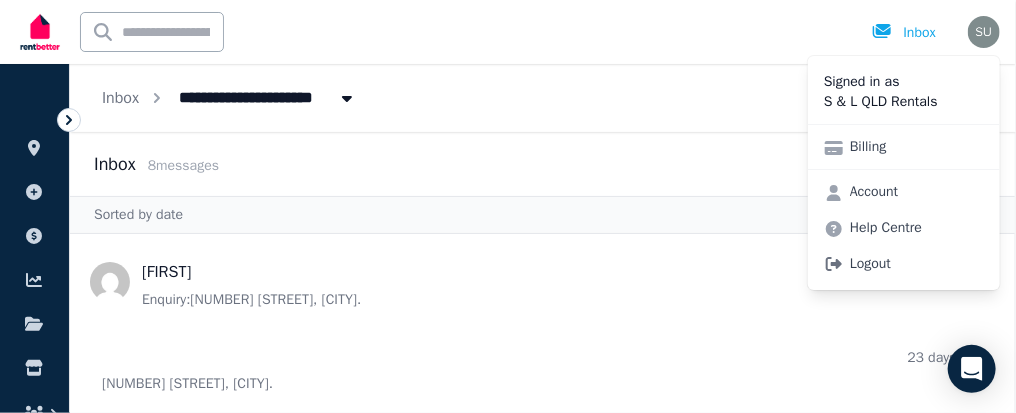 click on "Logout" at bounding box center [904, 264] 